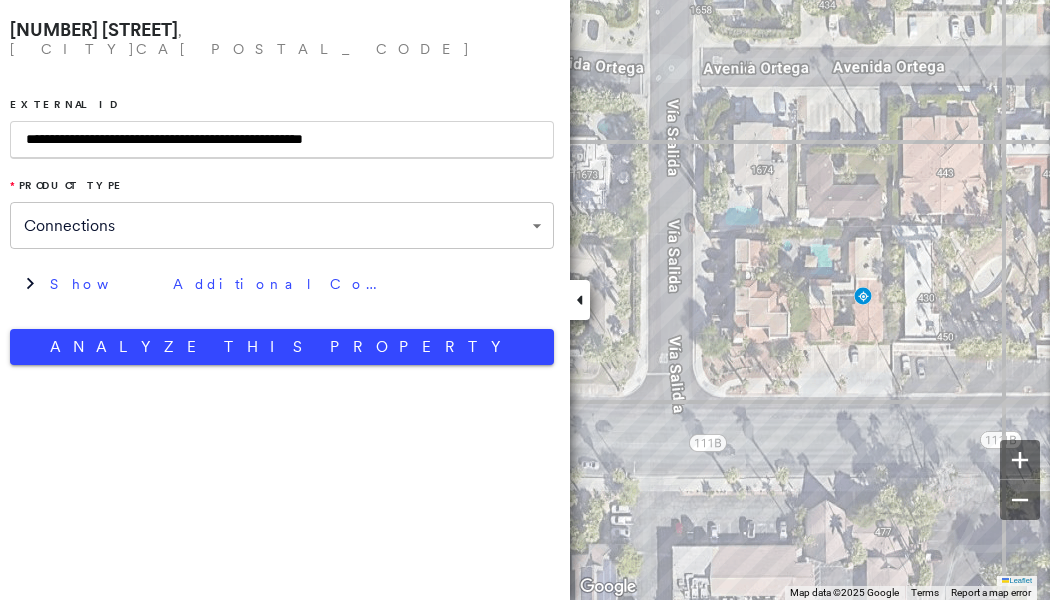 scroll, scrollTop: 0, scrollLeft: 0, axis: both 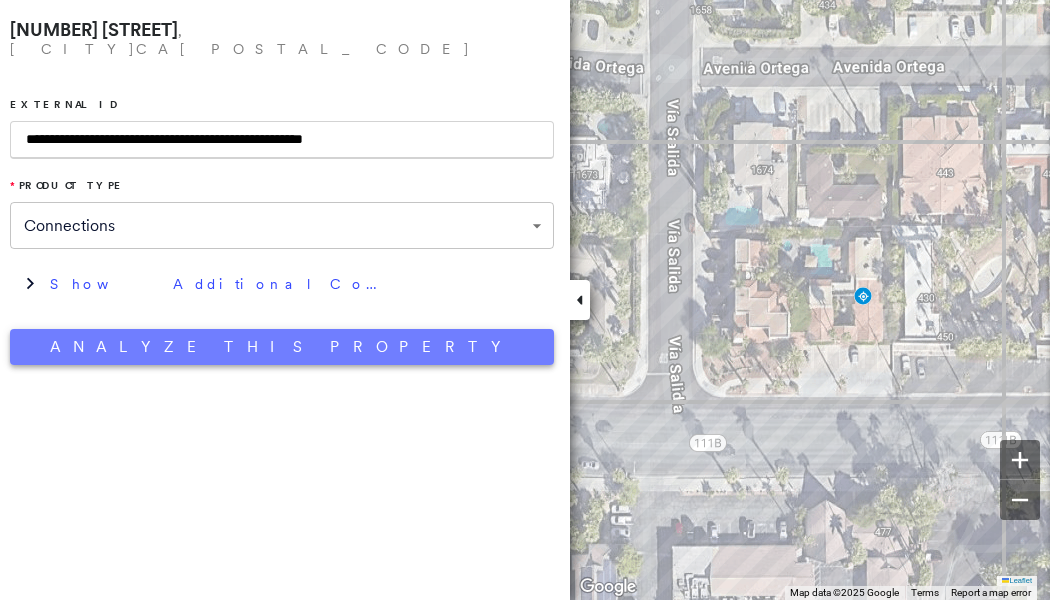 click on "Analyze This Property" at bounding box center [282, 347] 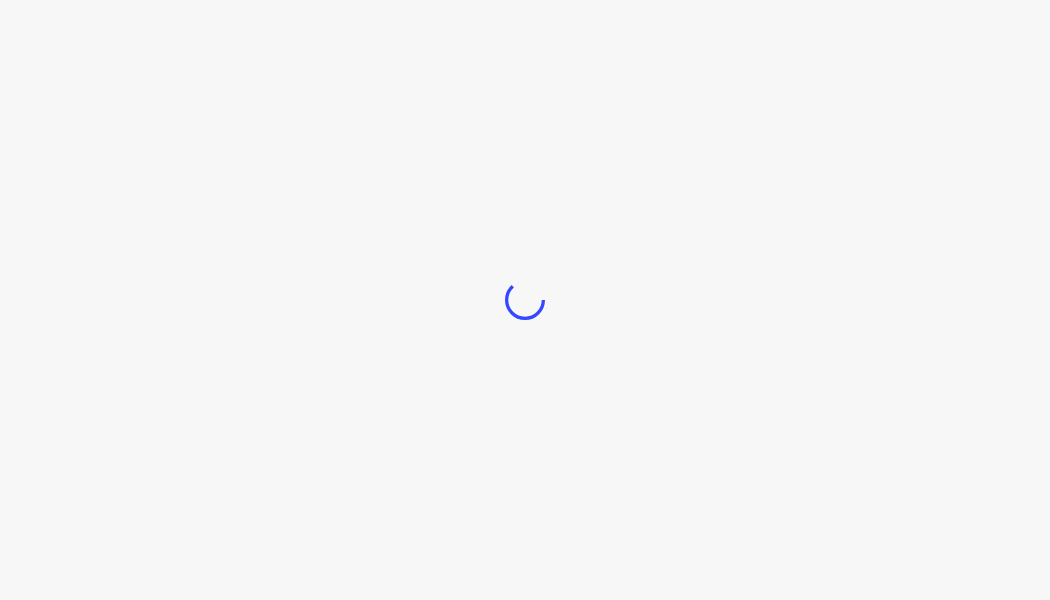 scroll, scrollTop: 0, scrollLeft: 0, axis: both 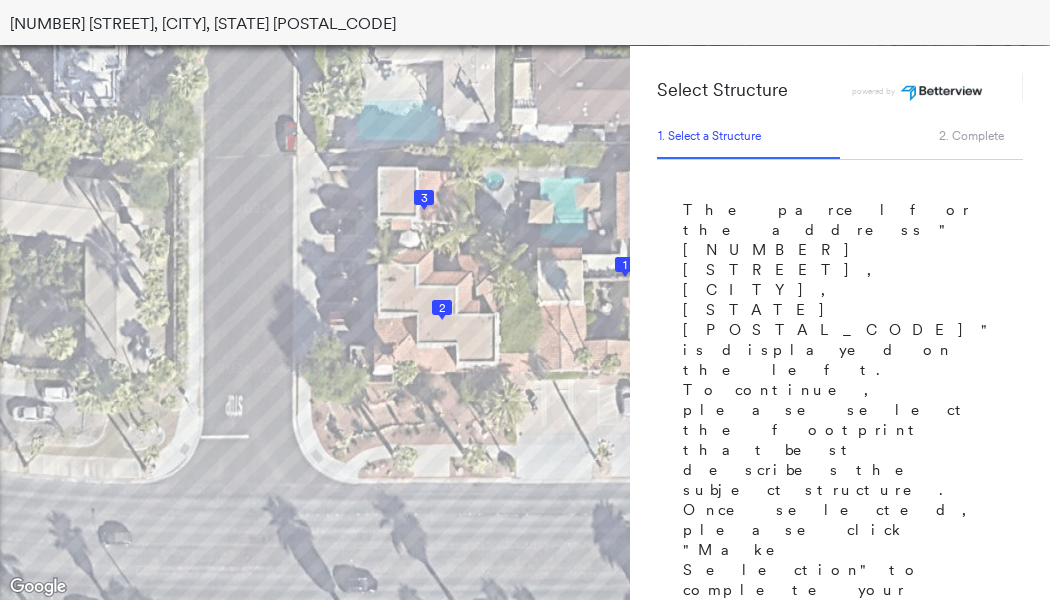 click on "1" at bounding box center (625, 265) 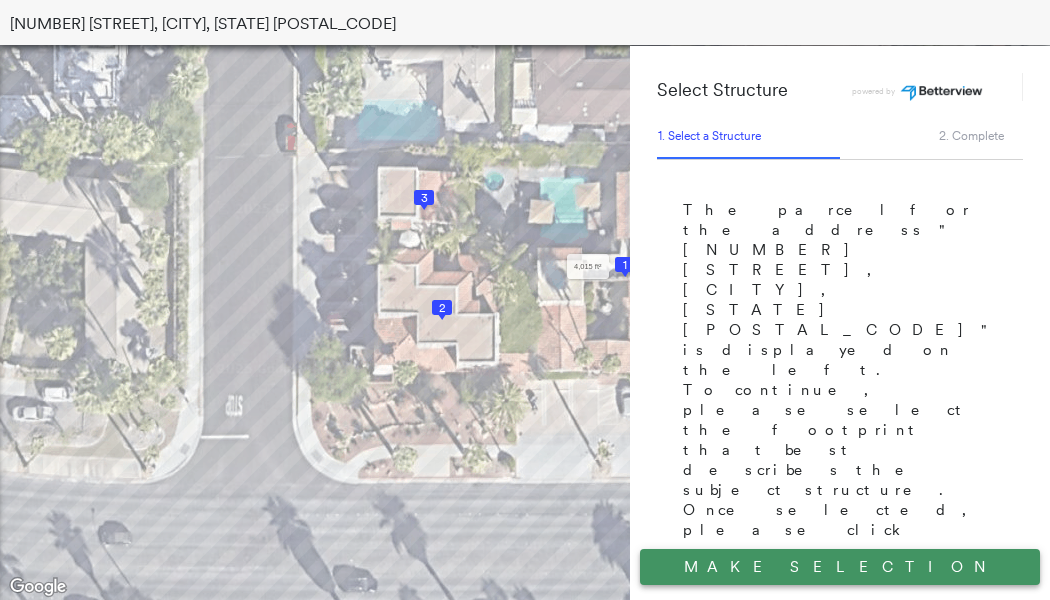 click on "Make Selection" at bounding box center [840, 567] 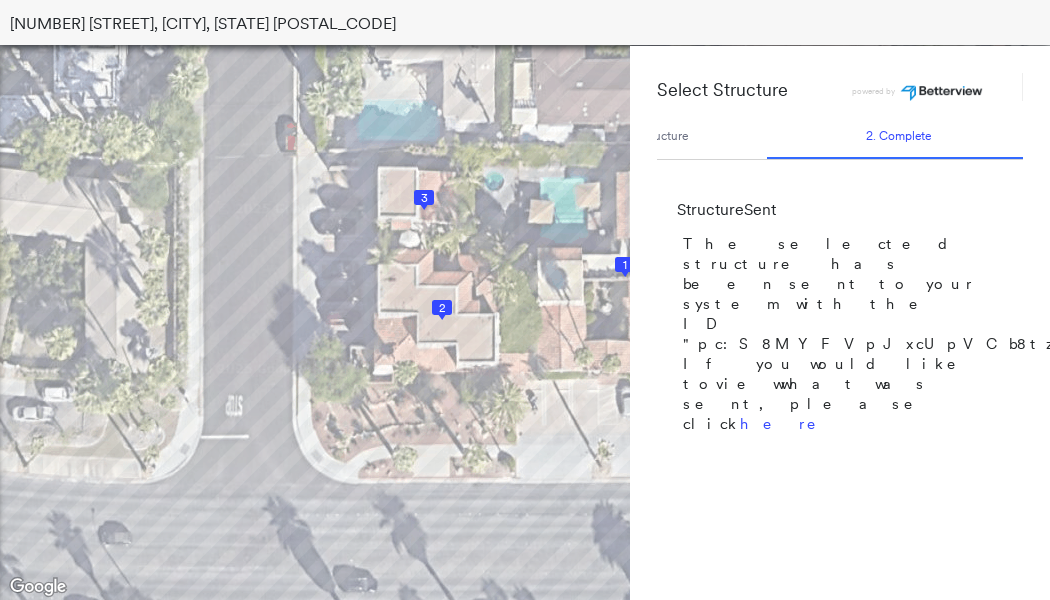scroll, scrollTop: 0, scrollLeft: 78, axis: horizontal 